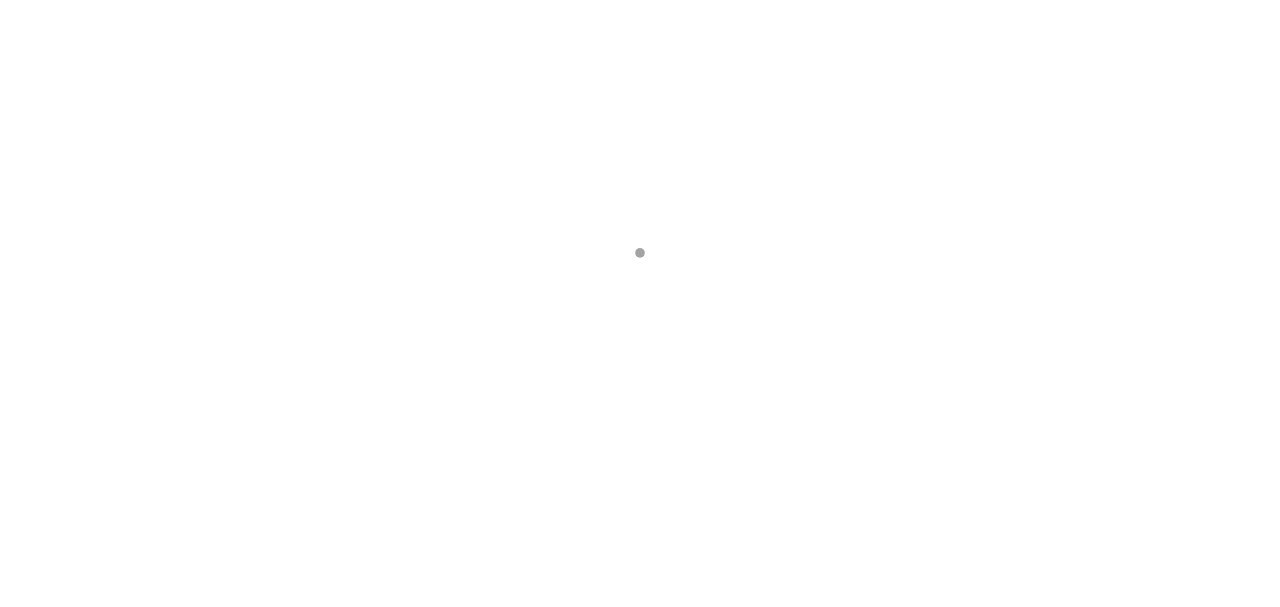 scroll, scrollTop: 0, scrollLeft: 0, axis: both 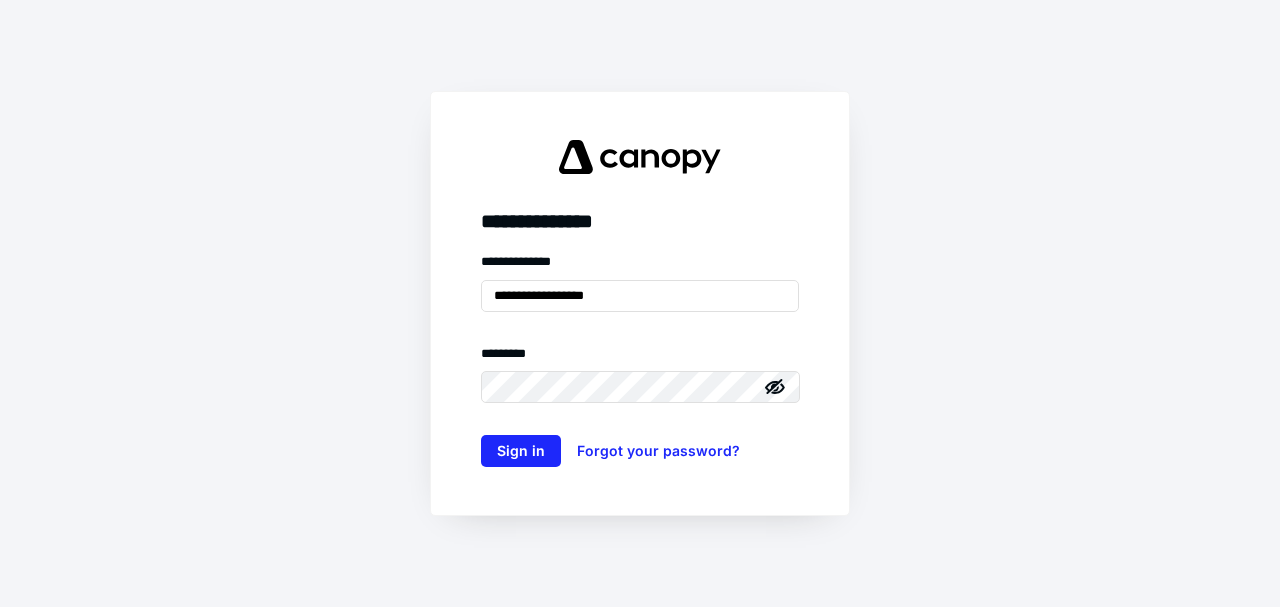 drag, startPoint x: 620, startPoint y: 287, endPoint x: 471, endPoint y: 288, distance: 149.00336 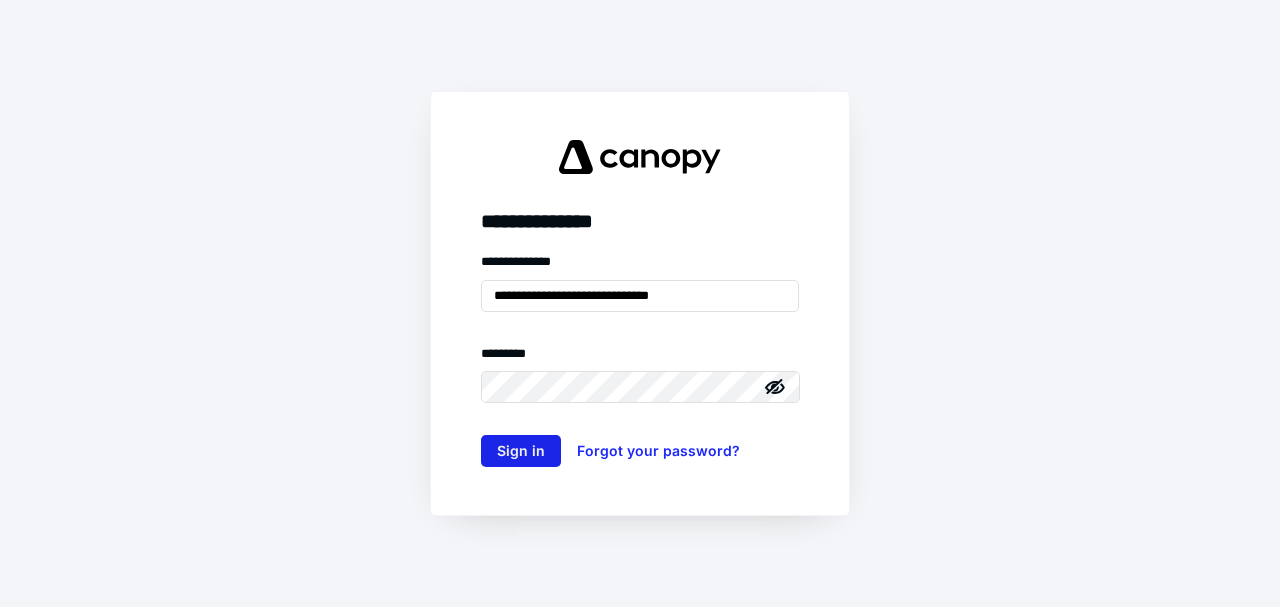 type on "**********" 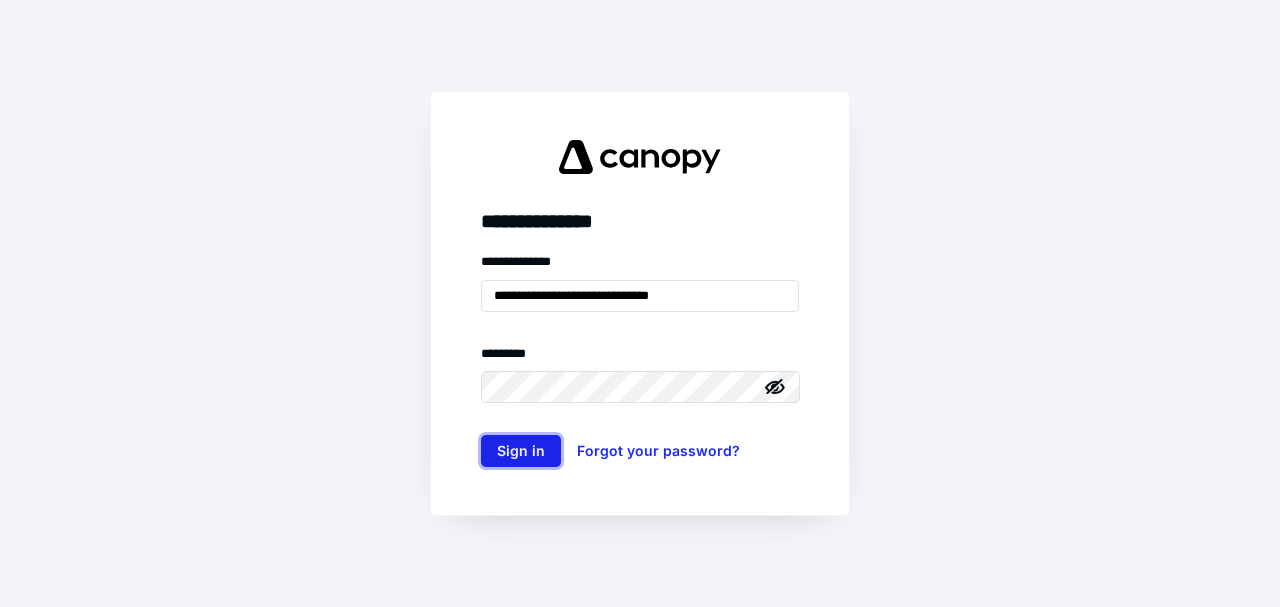 click on "Sign in" at bounding box center (521, 451) 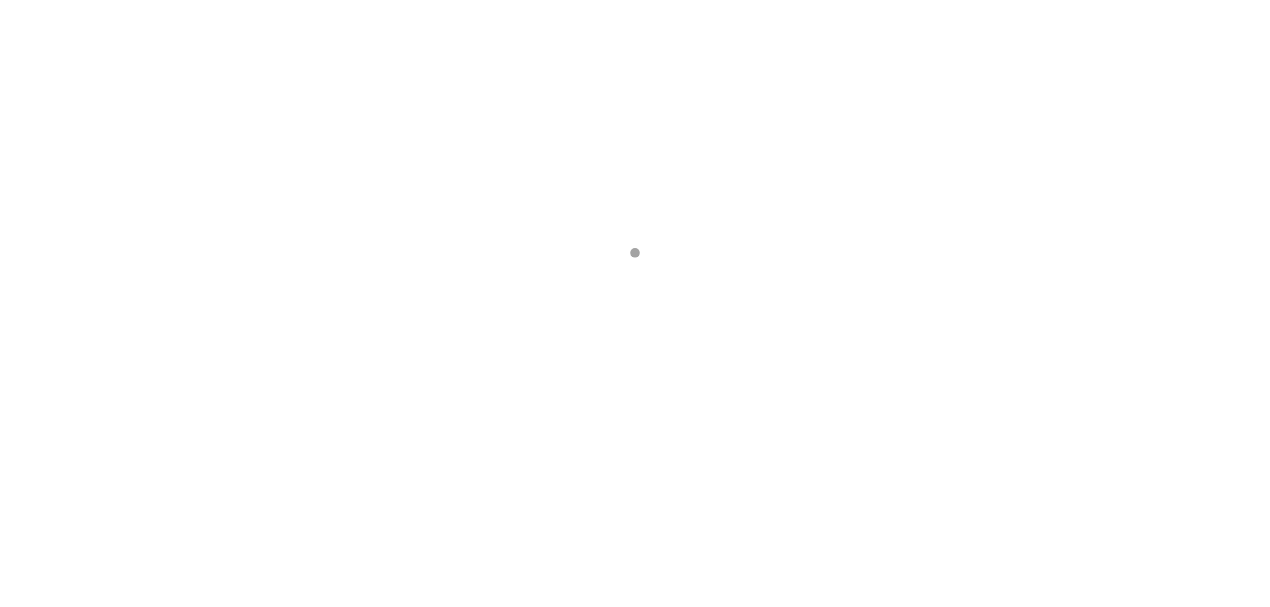 scroll, scrollTop: 0, scrollLeft: 0, axis: both 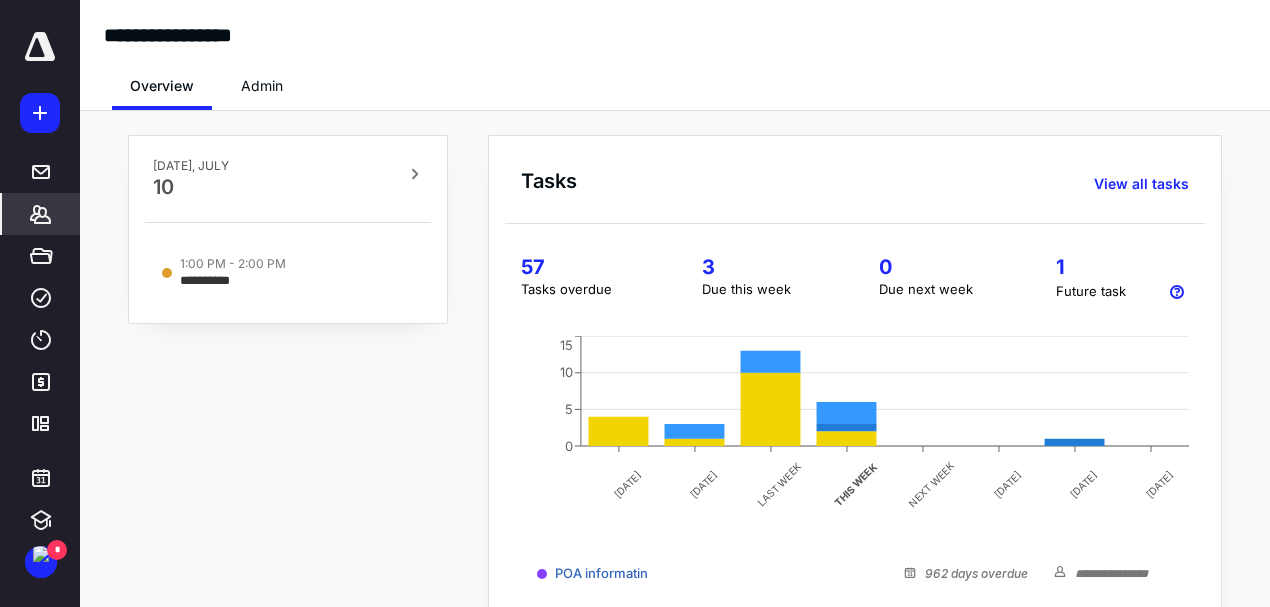 click on "*******" at bounding box center [41, 214] 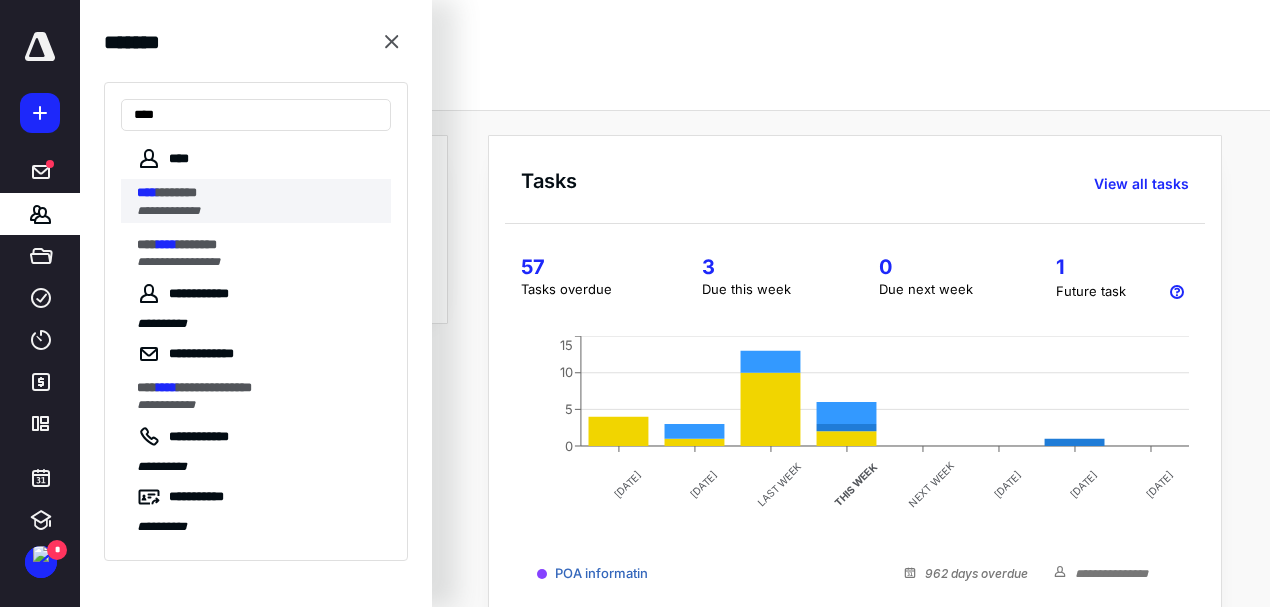type on "****" 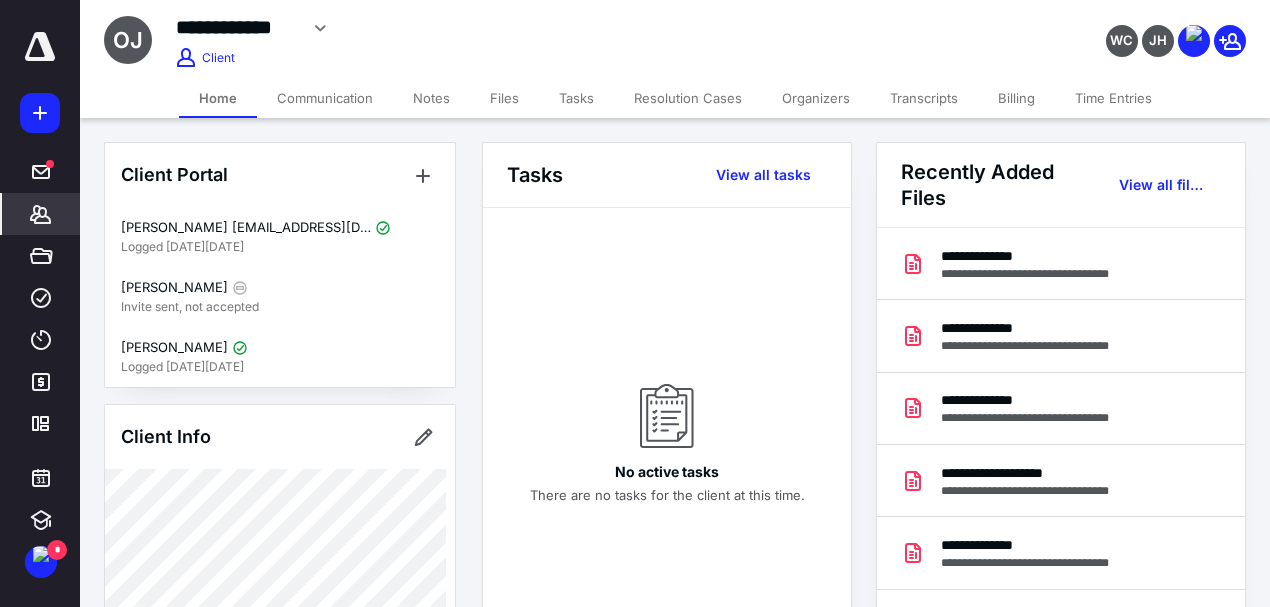 click on "Files" at bounding box center [504, 98] 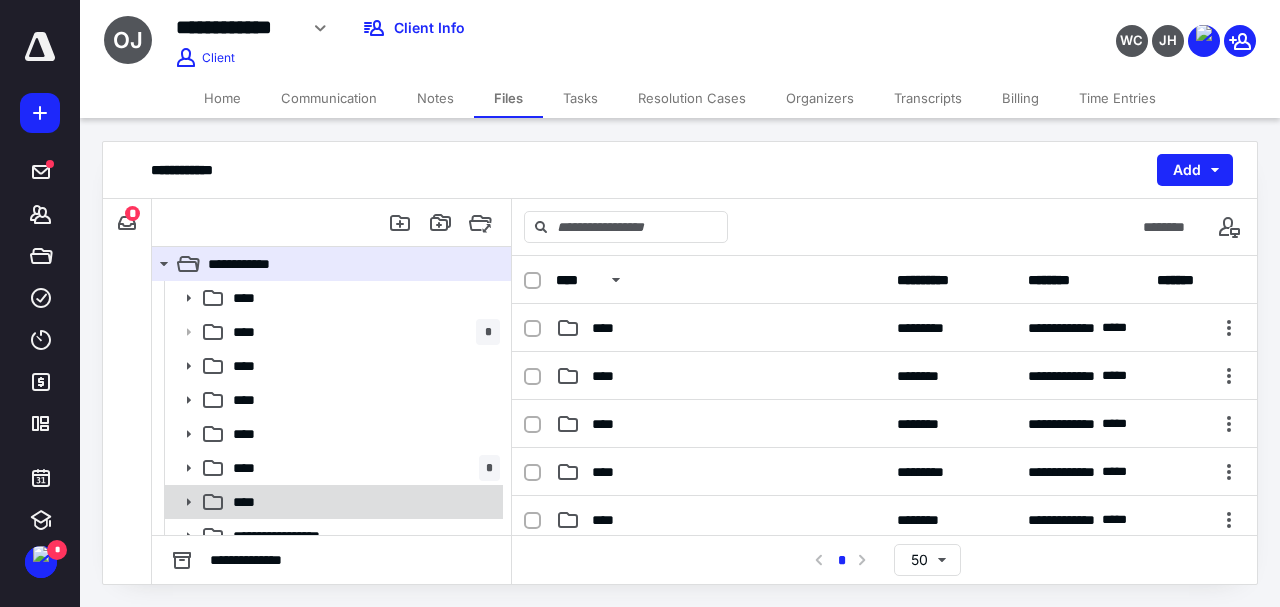 click on "****" at bounding box center (332, 502) 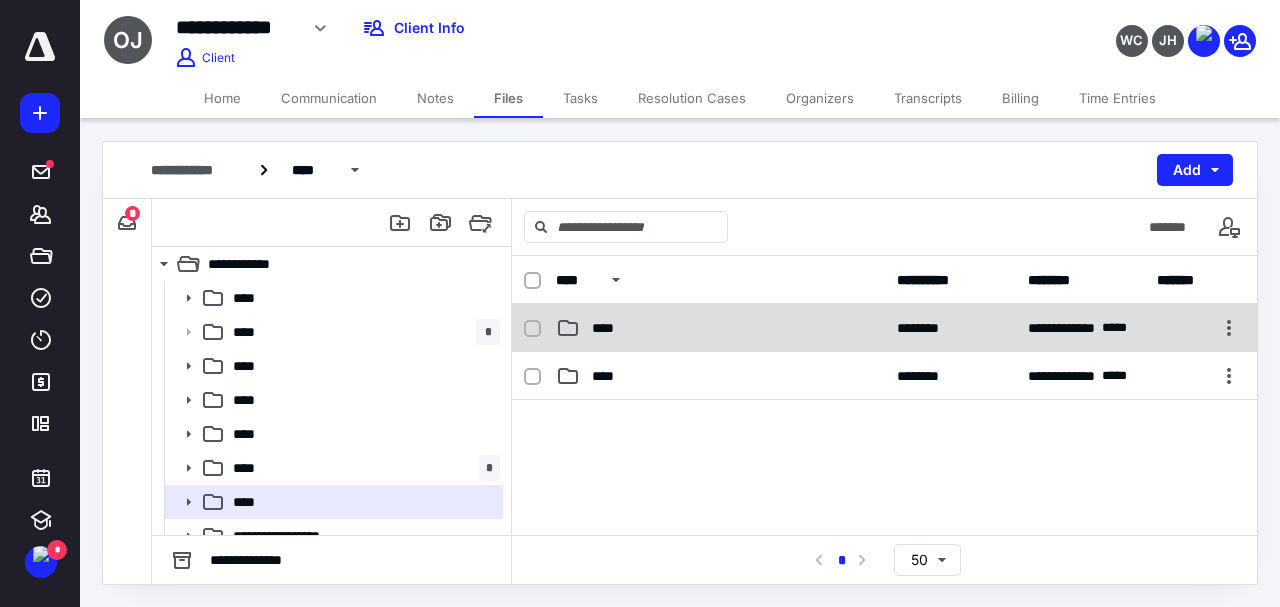 click on "****" at bounding box center (609, 328) 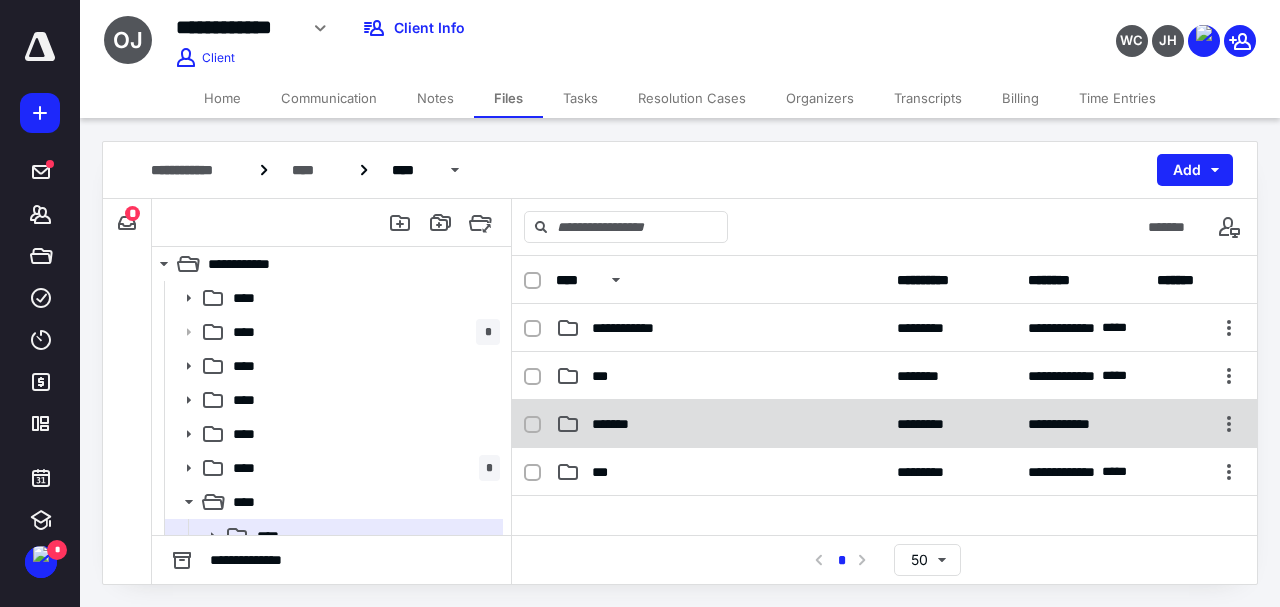 click on "*******" at bounding box center (614, 424) 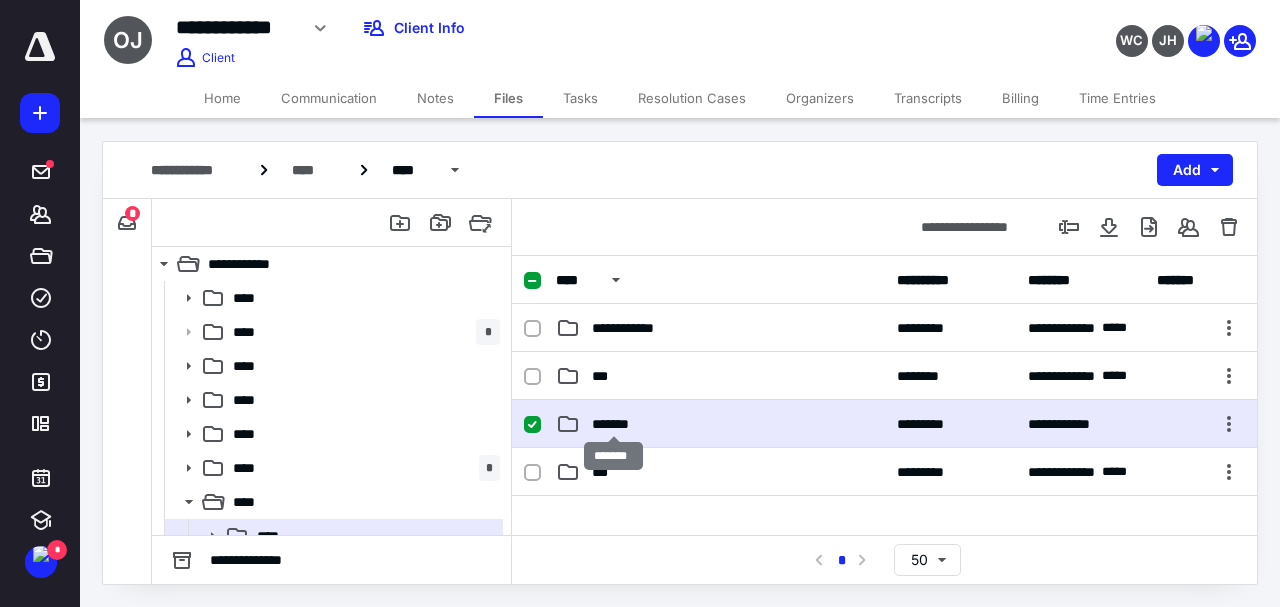 click on "*******" at bounding box center (614, 424) 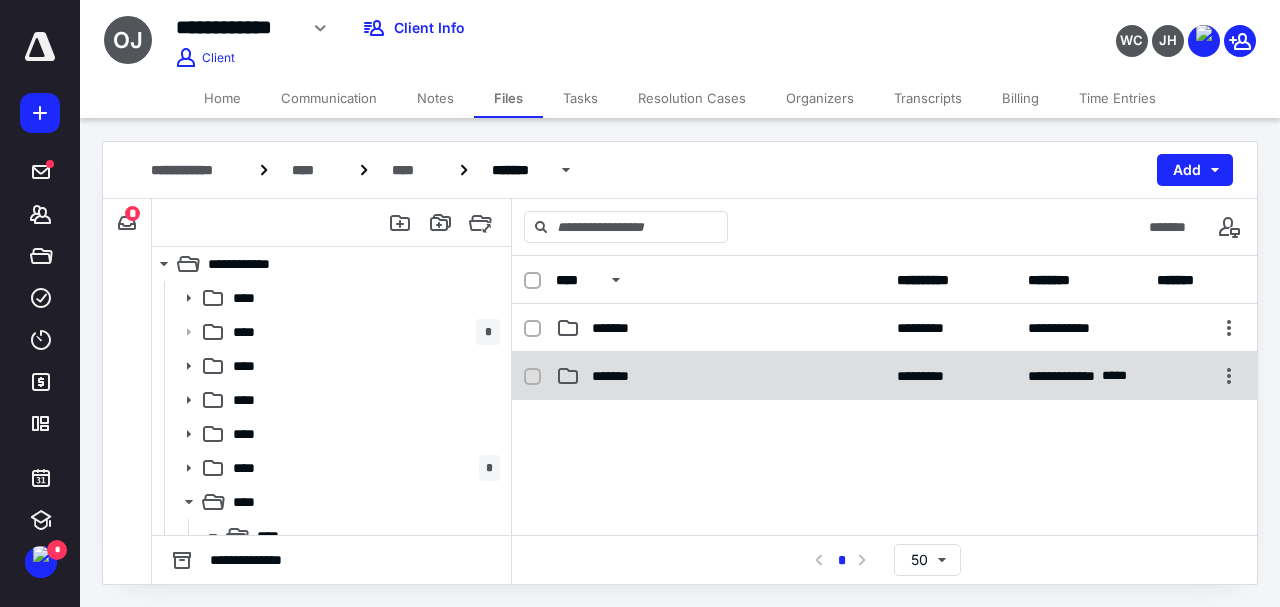 click on "*******" at bounding box center (720, 376) 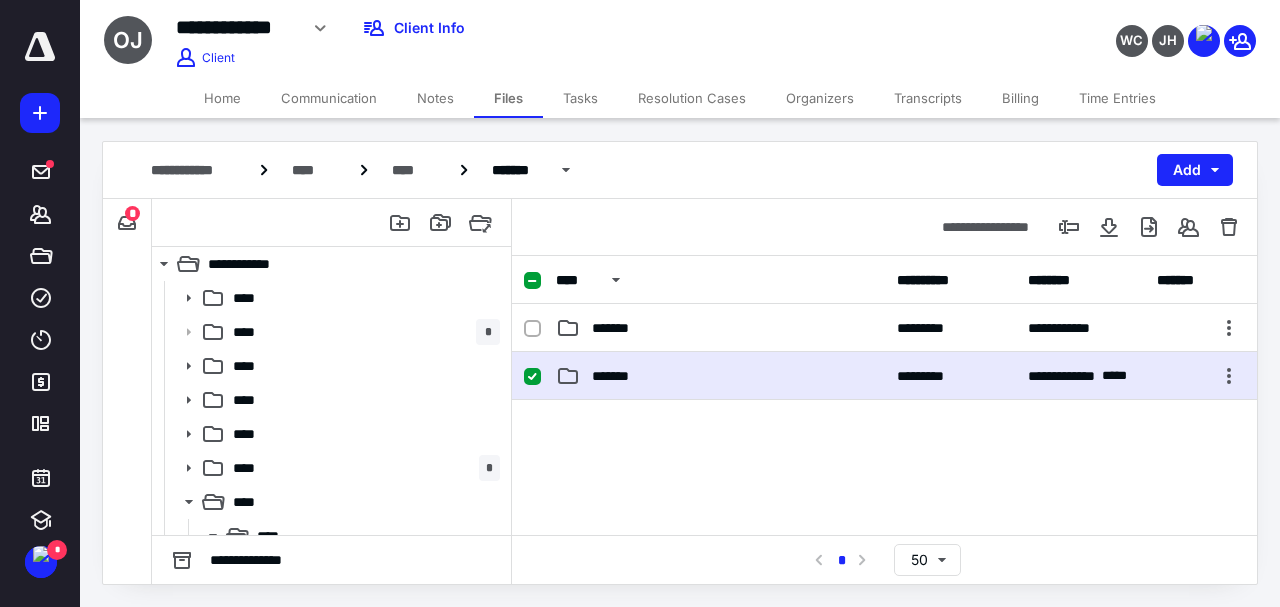 checkbox on "true" 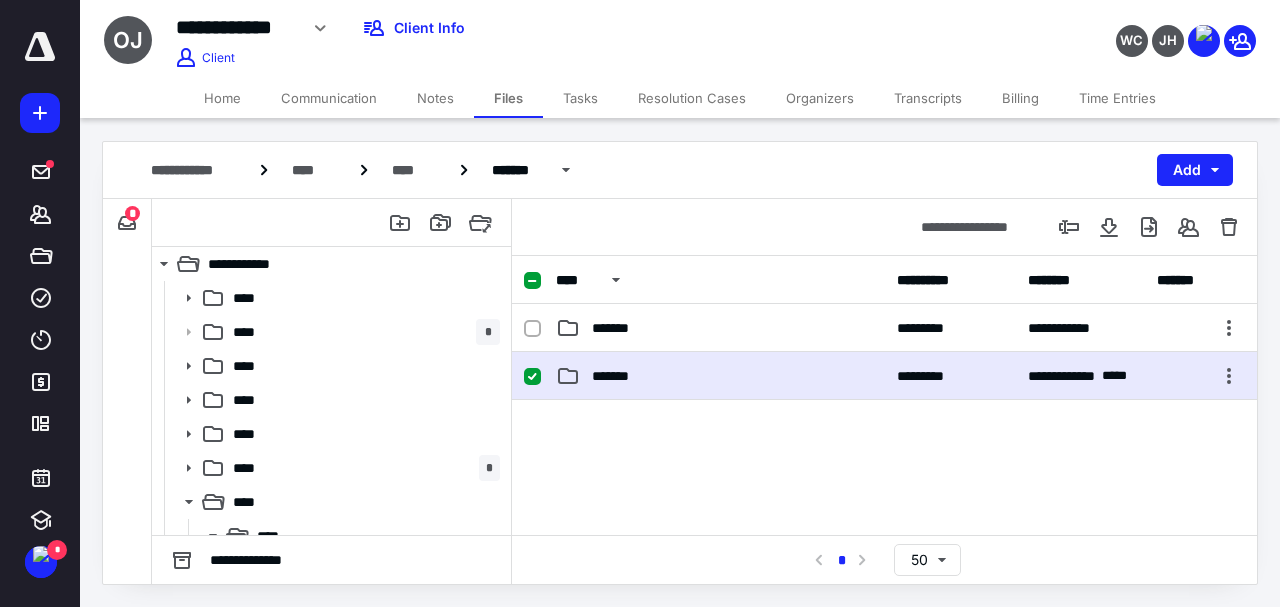 click on "*******" at bounding box center (720, 376) 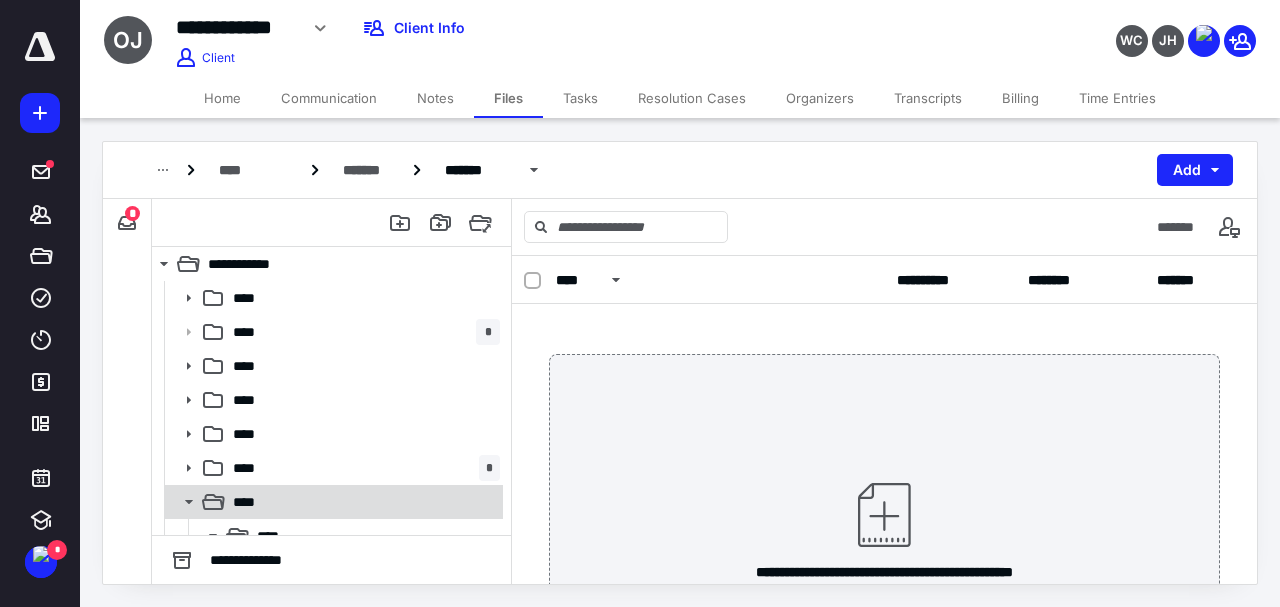click on "****" at bounding box center [362, 502] 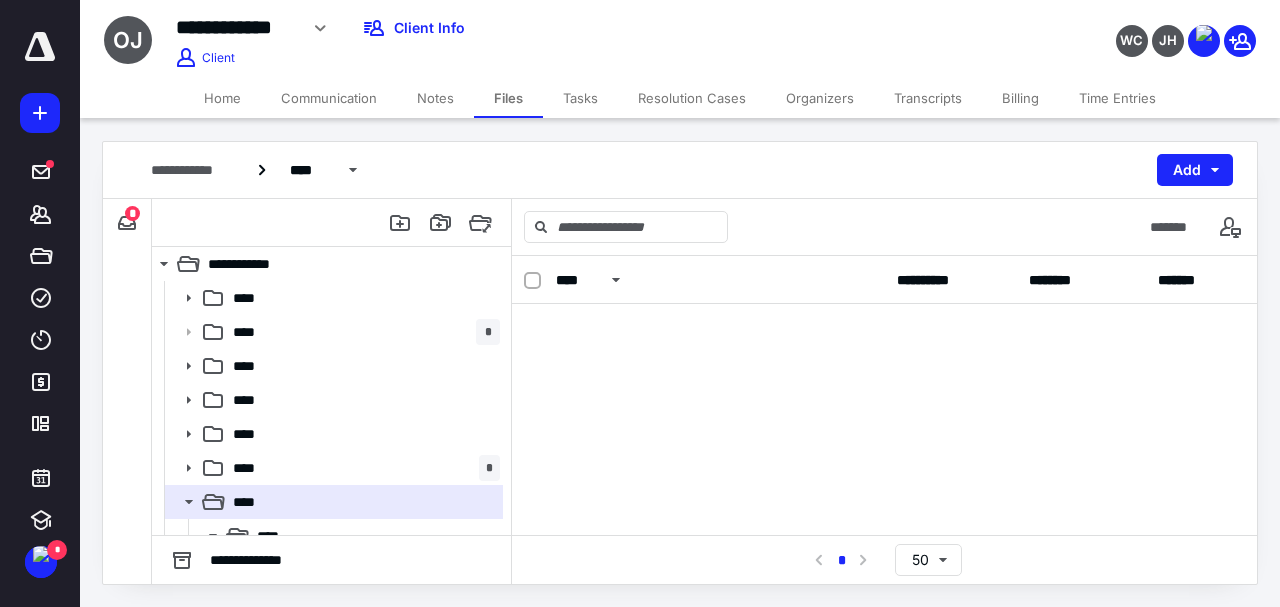 scroll, scrollTop: 0, scrollLeft: 0, axis: both 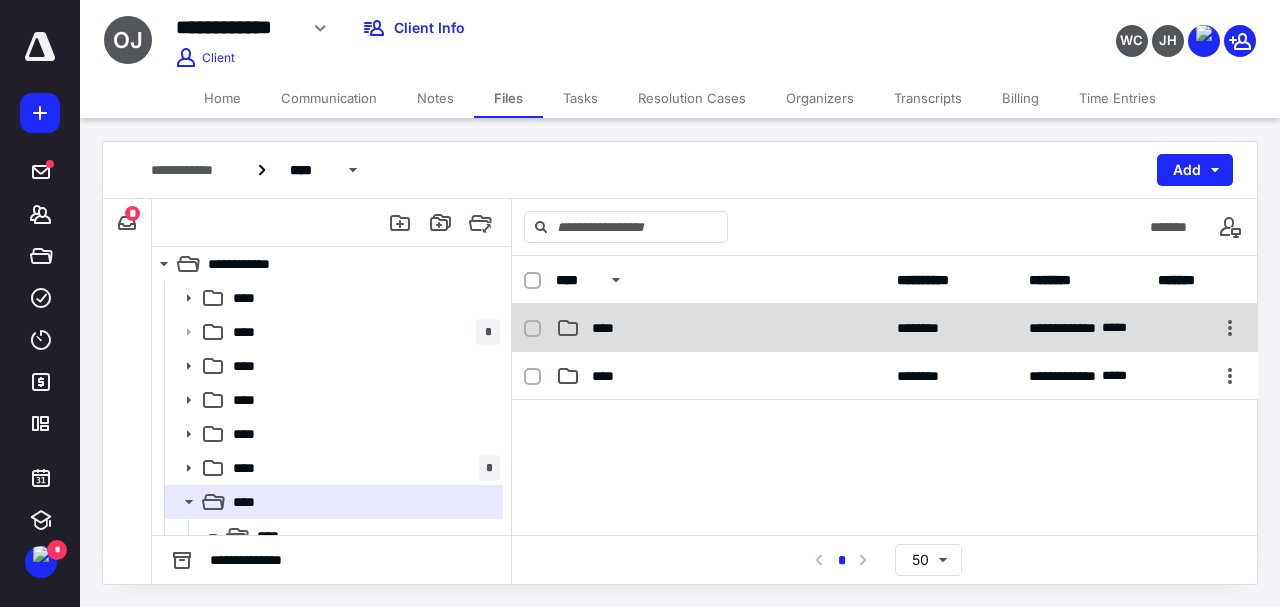 click on "****" at bounding box center [609, 328] 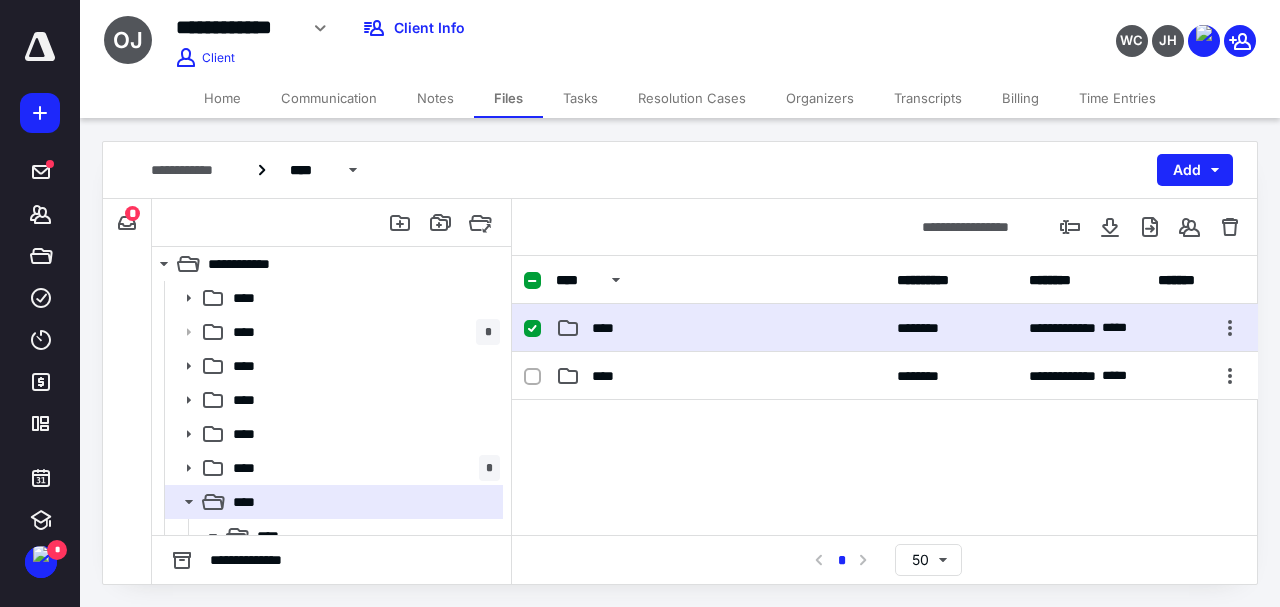 click on "****" at bounding box center [609, 328] 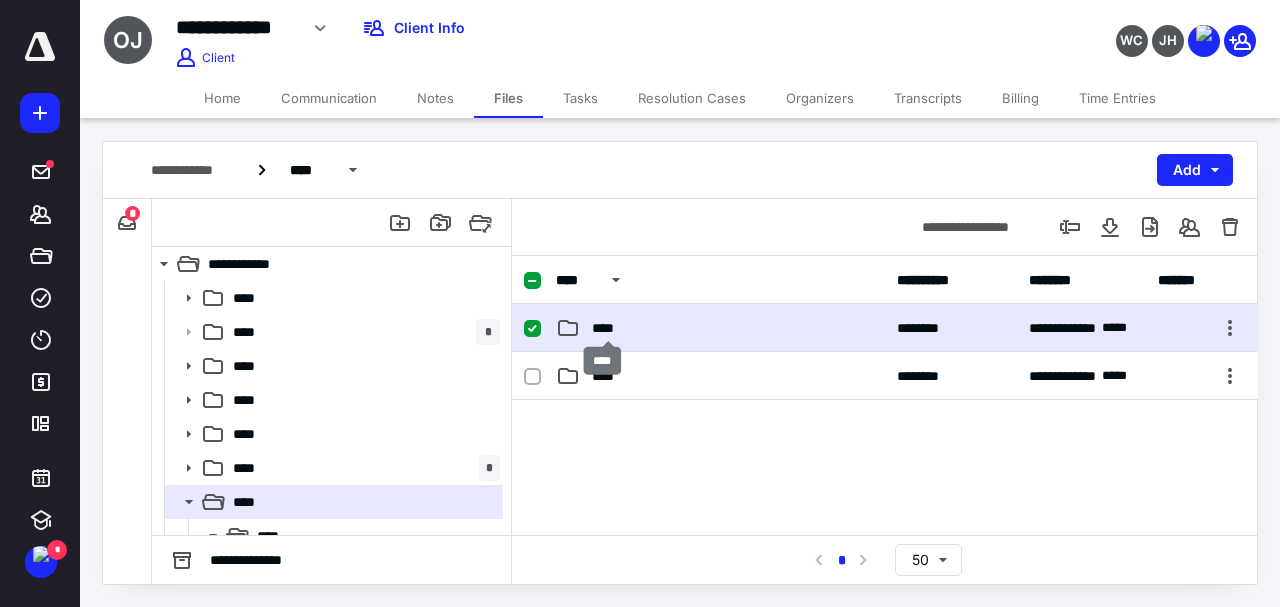 click on "****" at bounding box center (609, 328) 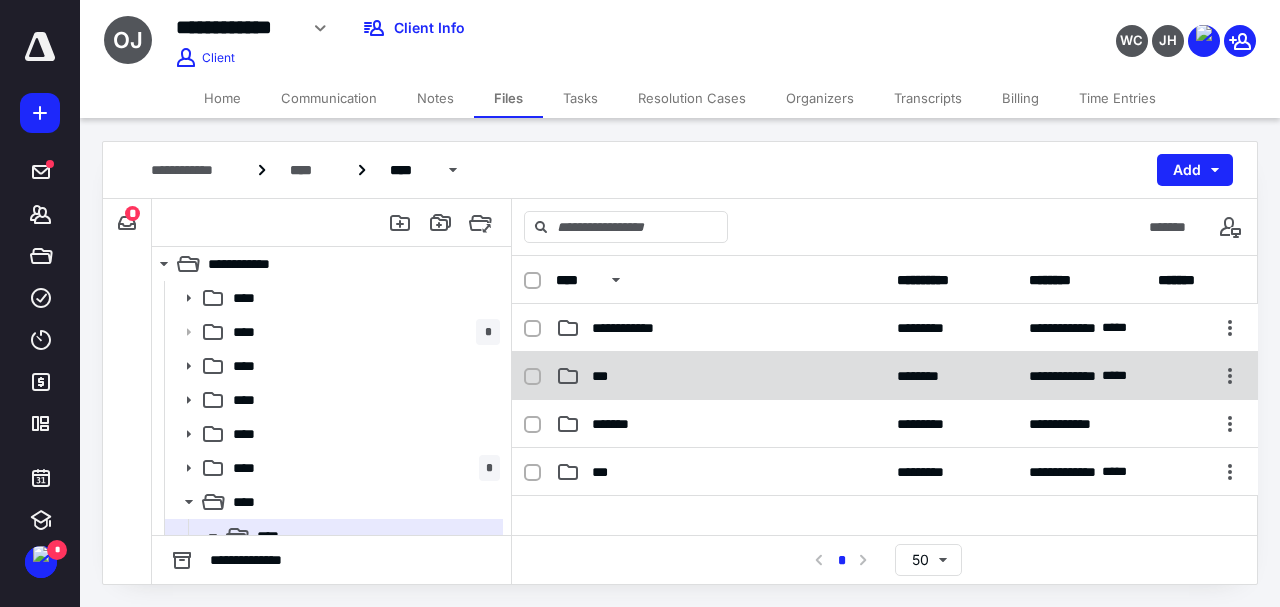click on "***" at bounding box center (720, 376) 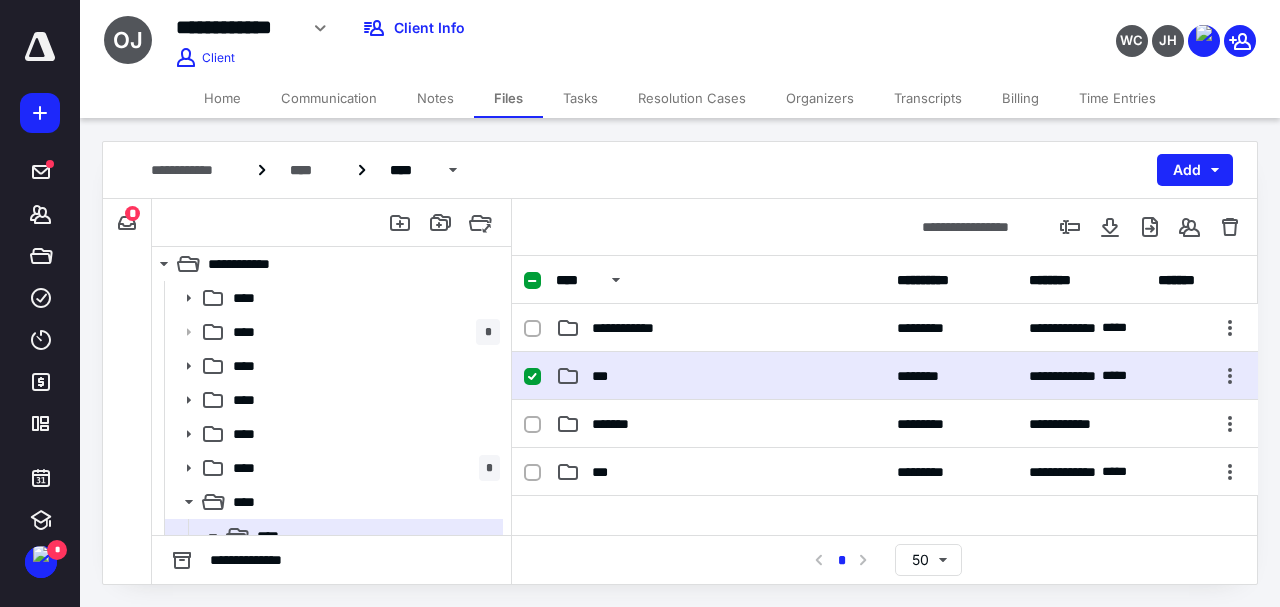 click on "***" at bounding box center [720, 376] 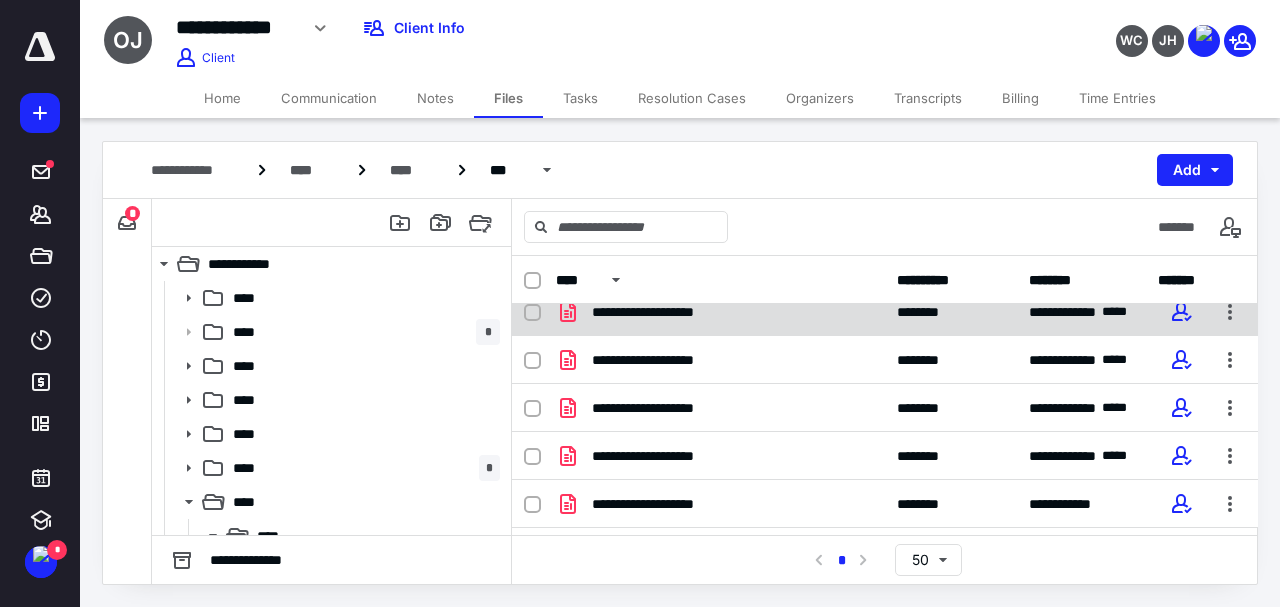 scroll, scrollTop: 67, scrollLeft: 0, axis: vertical 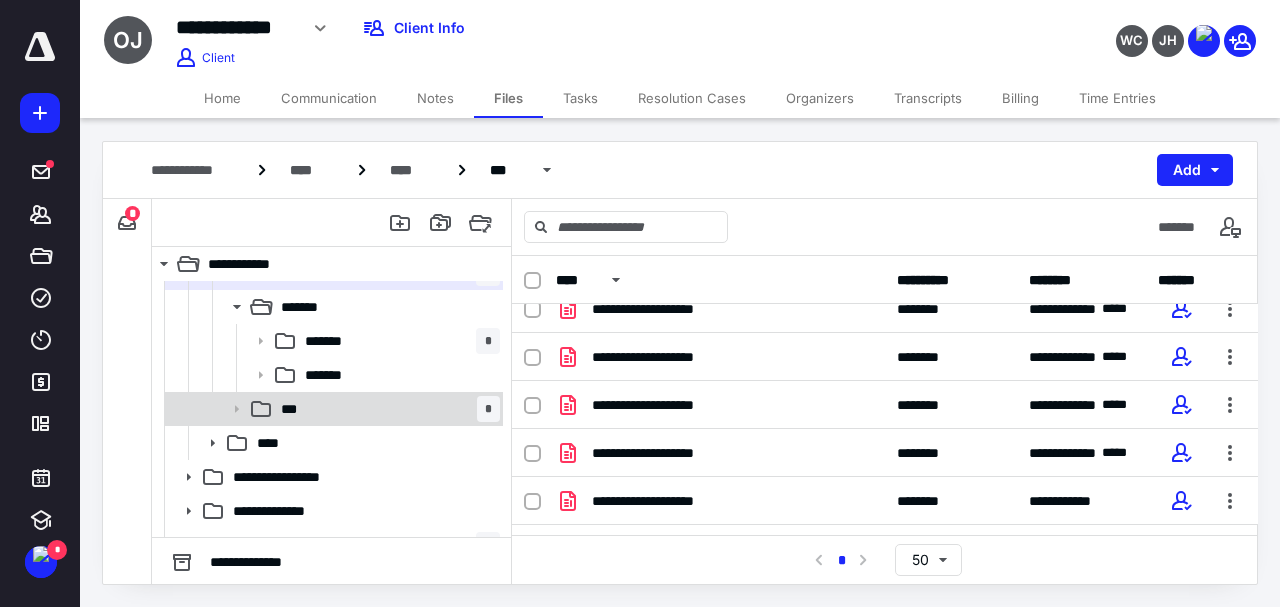 click on "*** *" at bounding box center (386, 409) 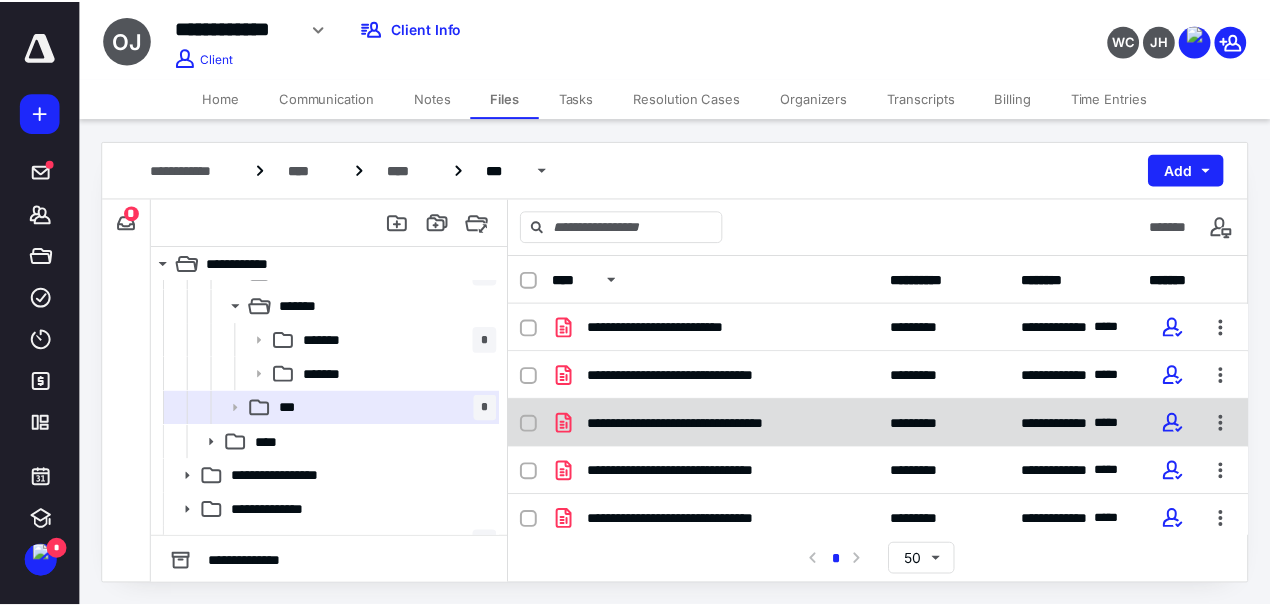 scroll, scrollTop: 0, scrollLeft: 0, axis: both 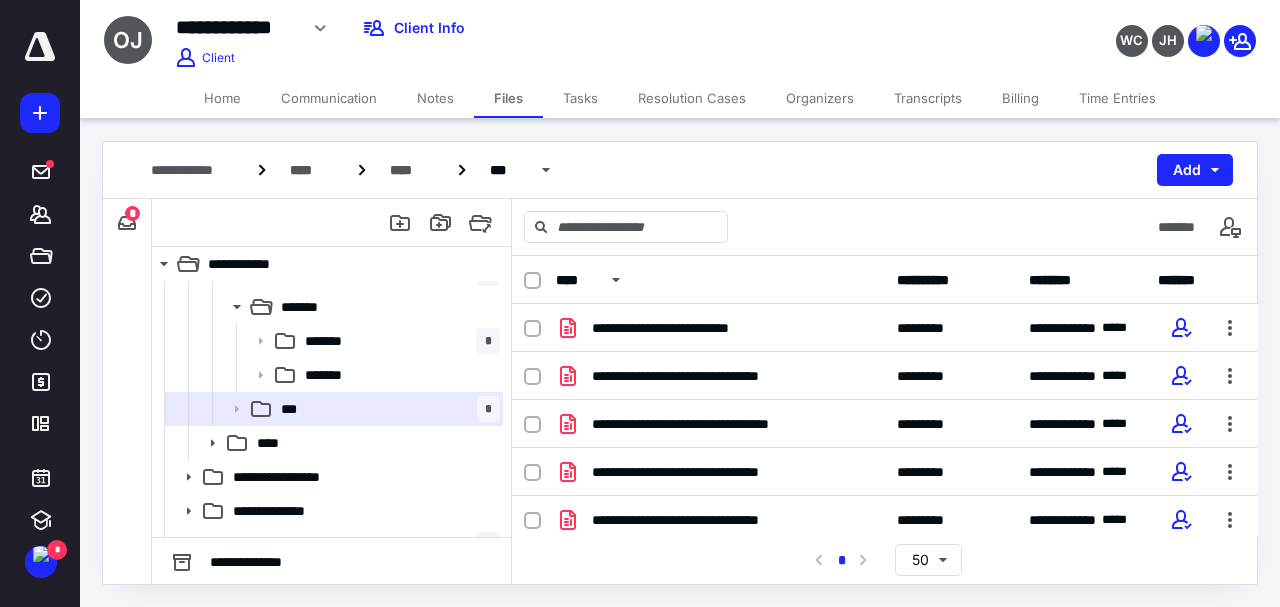 click on "Notes" at bounding box center (435, 98) 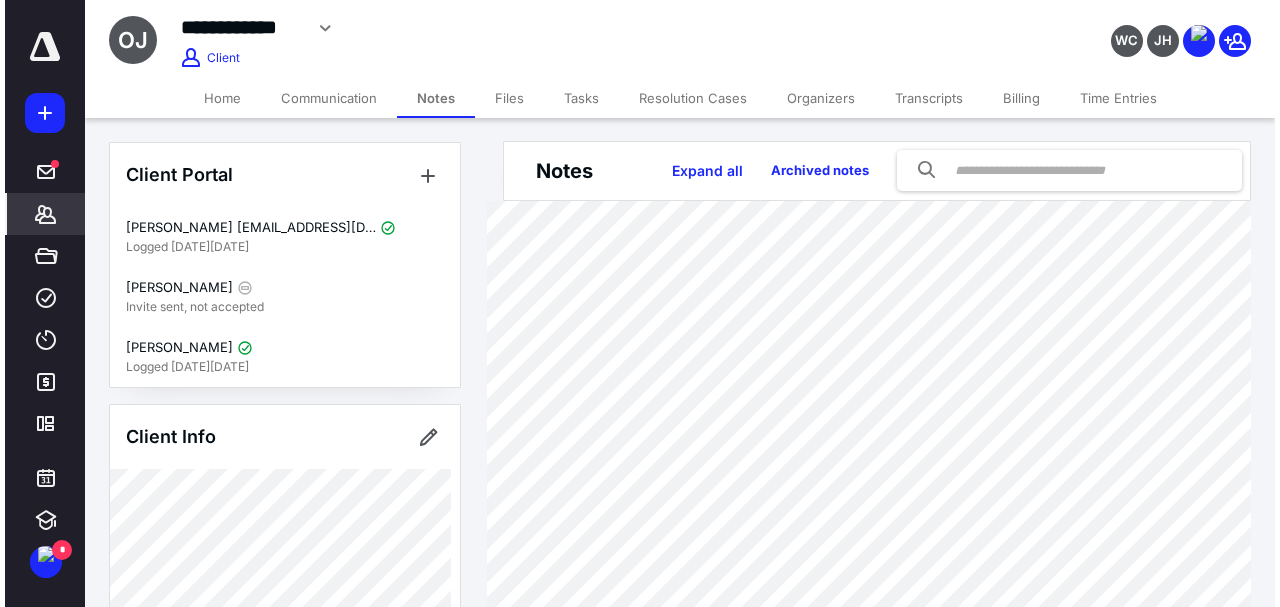scroll, scrollTop: 0, scrollLeft: 0, axis: both 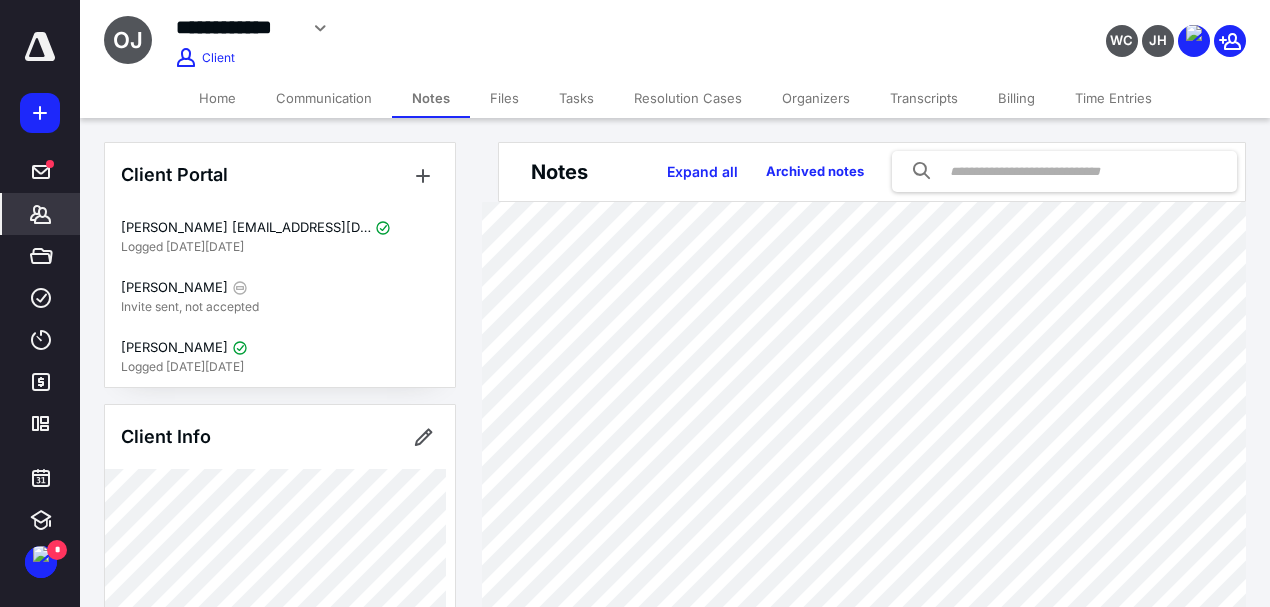 click on "Files" at bounding box center [504, 98] 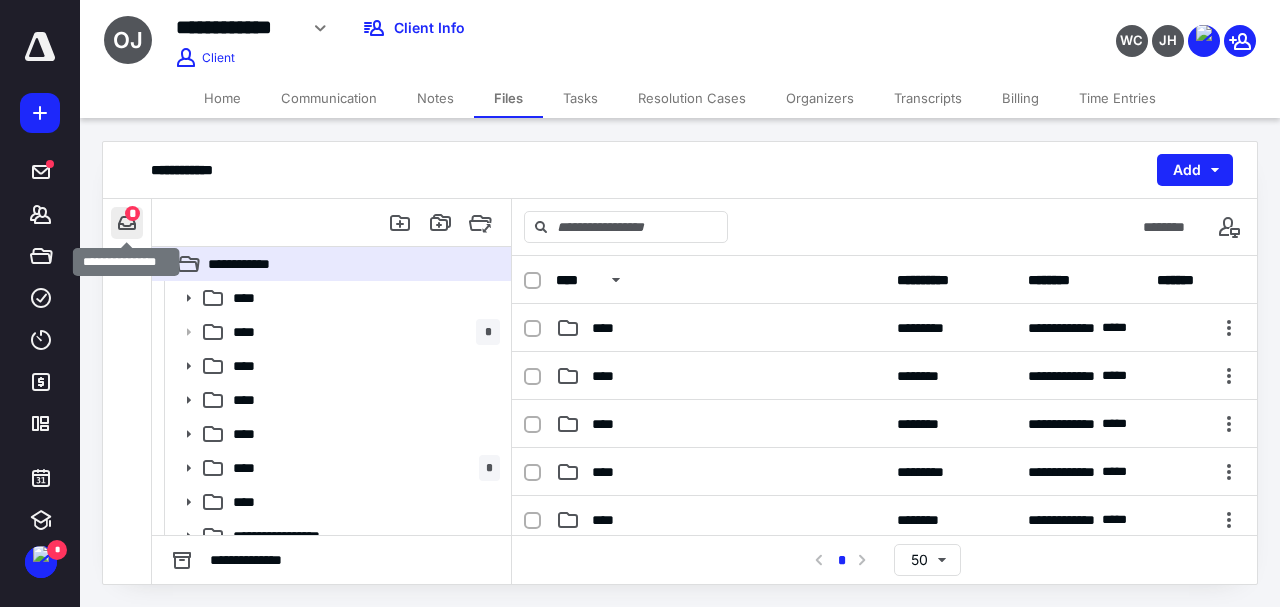 click at bounding box center [127, 223] 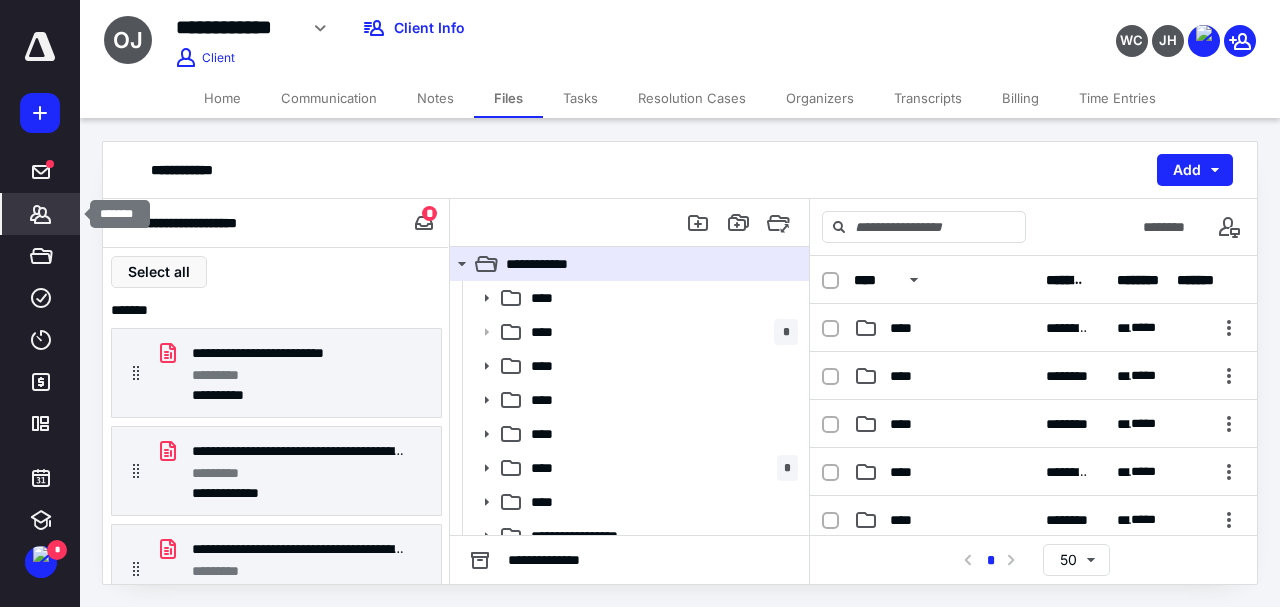 click 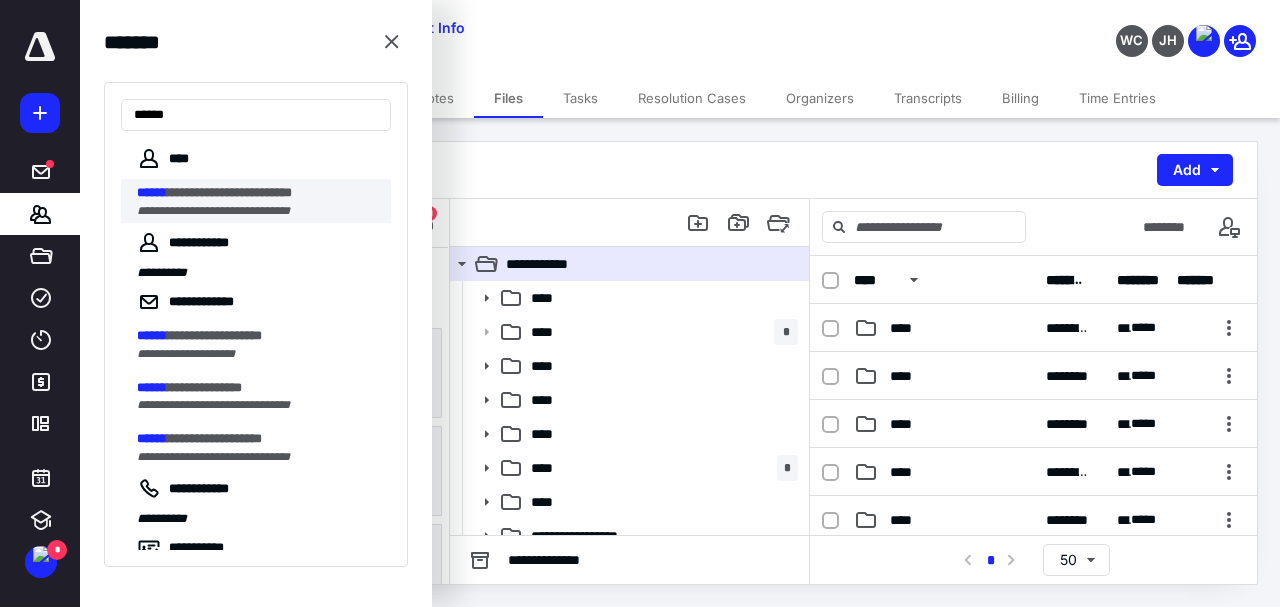 type on "******" 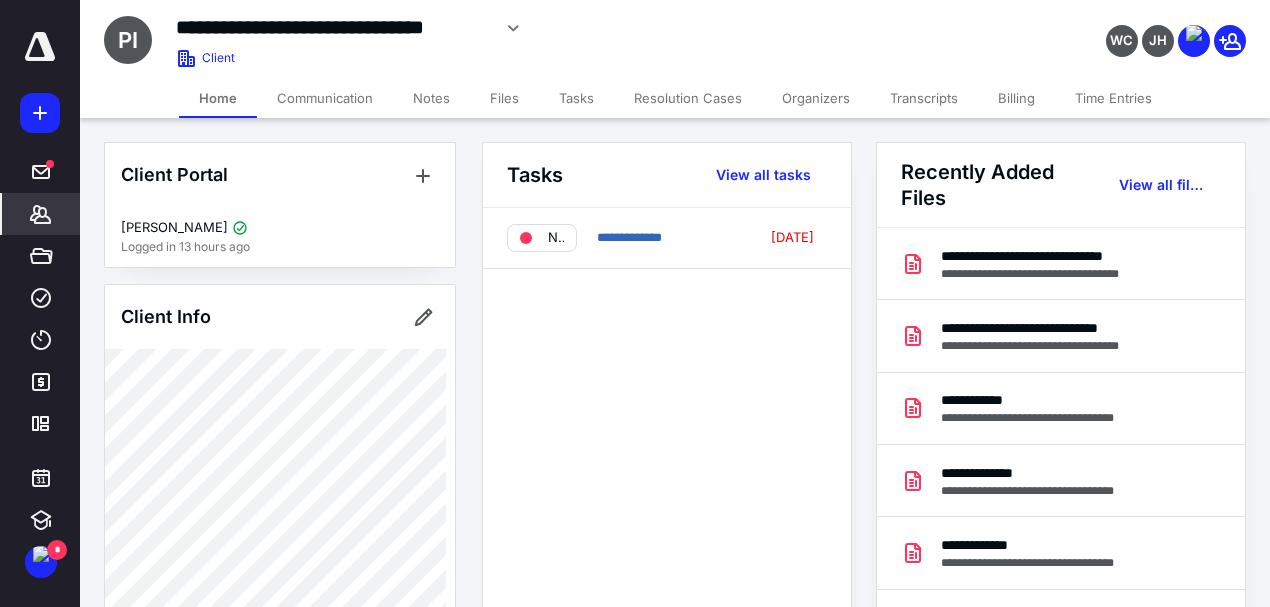 click on "Files" at bounding box center (504, 98) 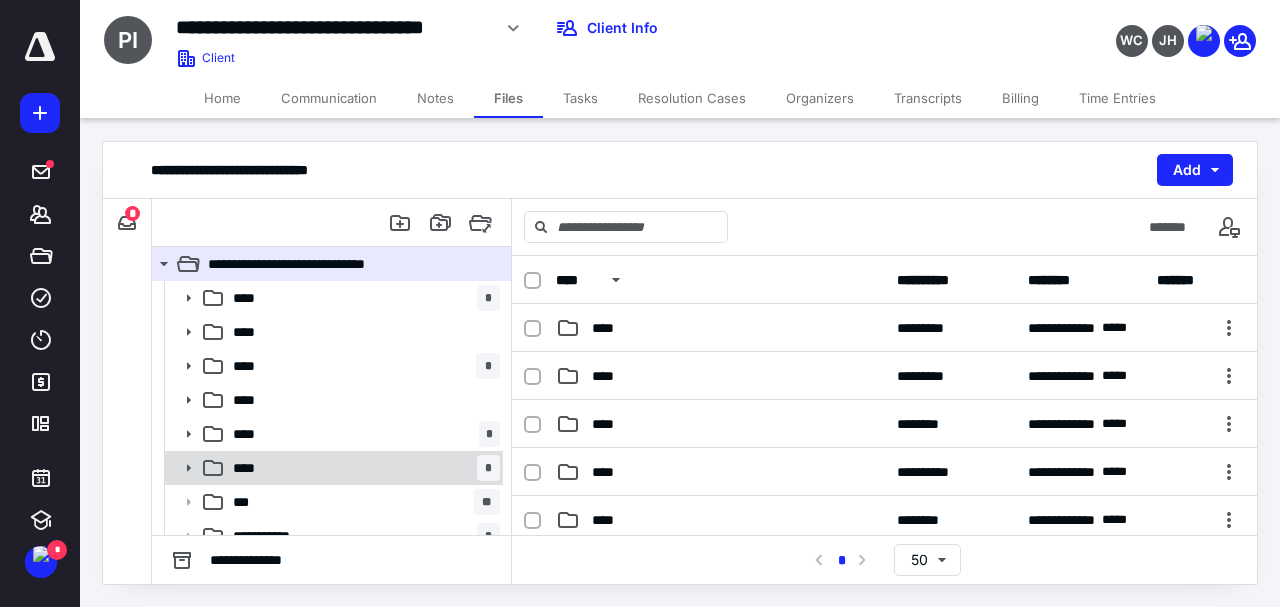 click on "**** *" at bounding box center [362, 468] 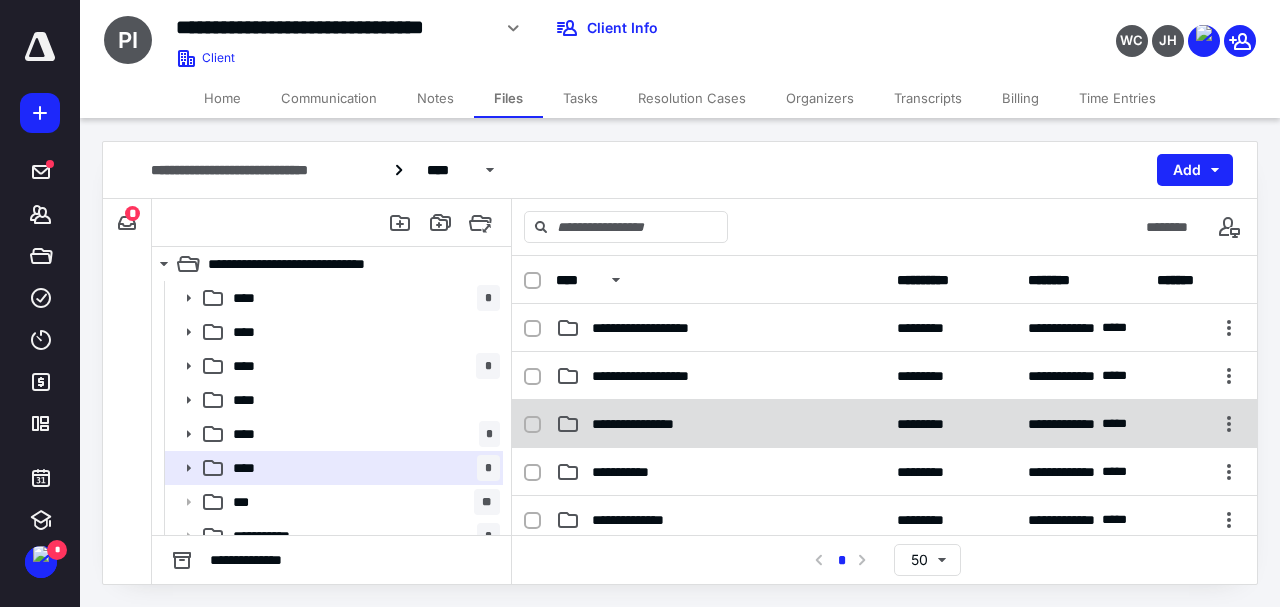 scroll, scrollTop: 355, scrollLeft: 0, axis: vertical 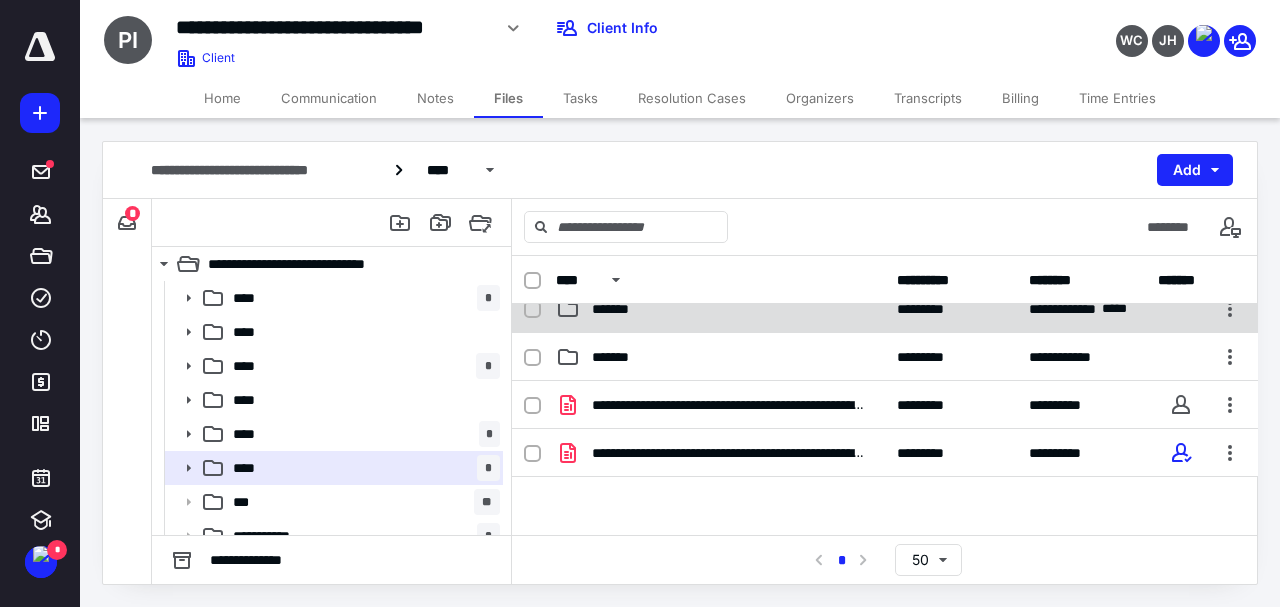 click on "*******" at bounding box center (720, 309) 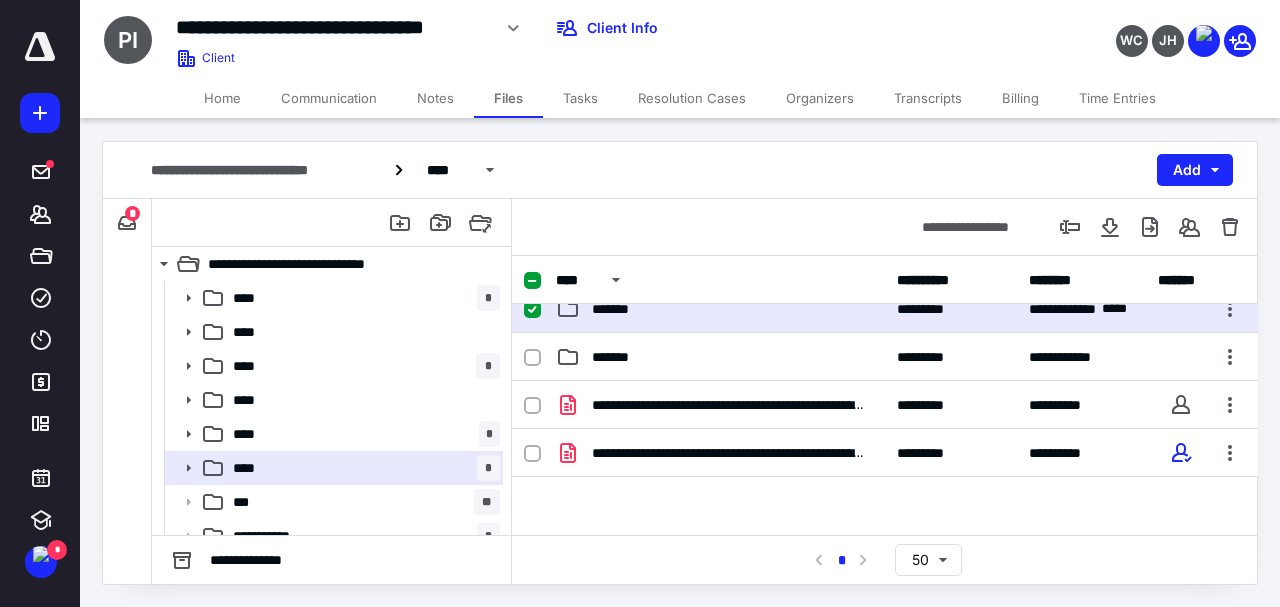 click on "*******" at bounding box center [720, 309] 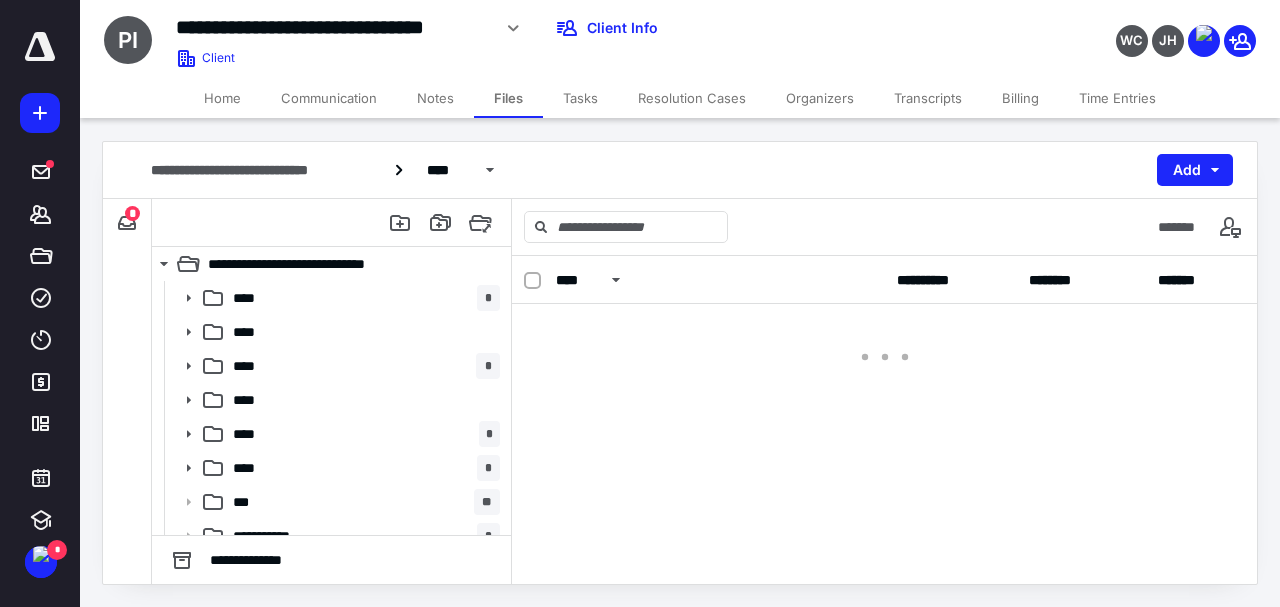 scroll, scrollTop: 0, scrollLeft: 0, axis: both 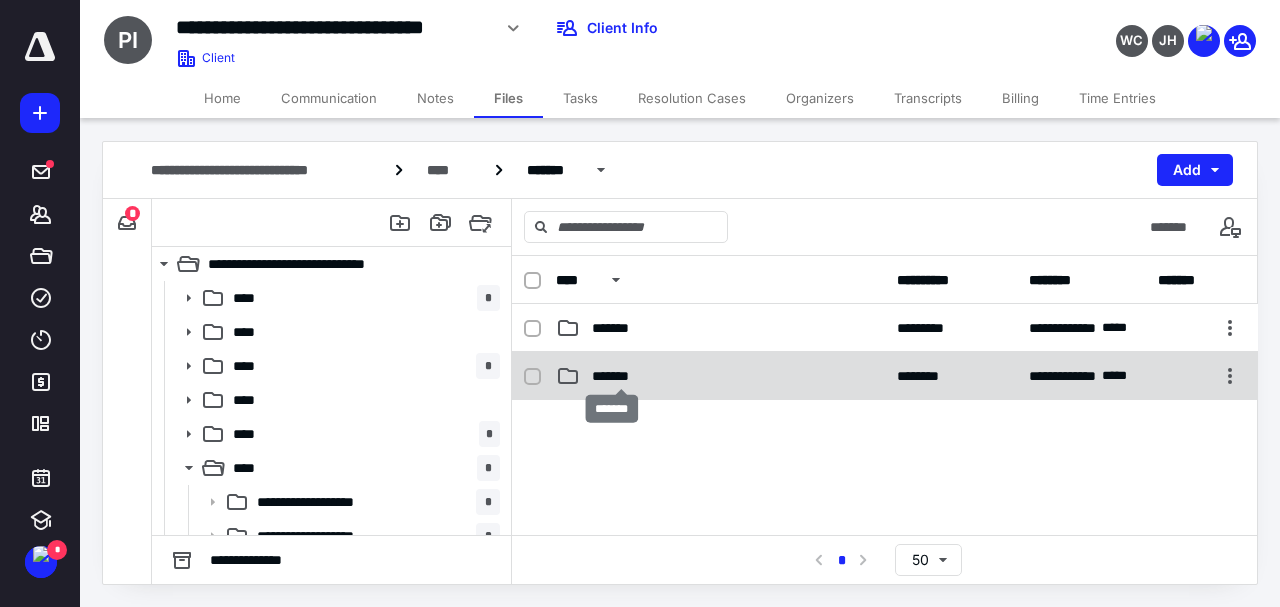 click on "*******" at bounding box center (621, 376) 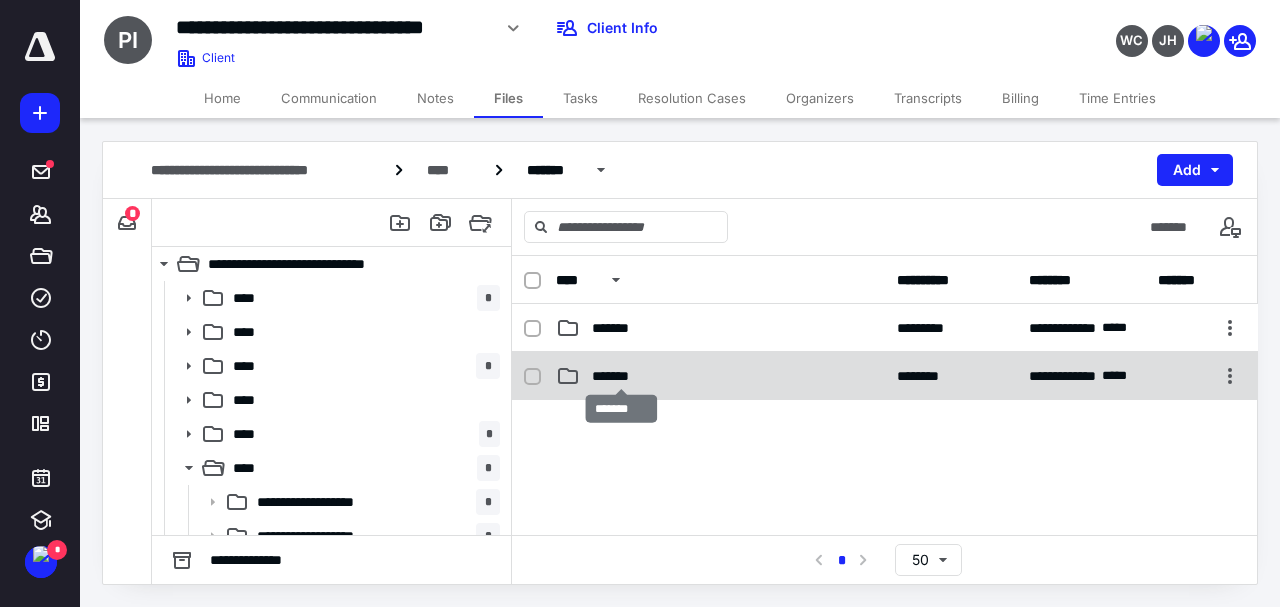 click on "*******" at bounding box center [621, 376] 